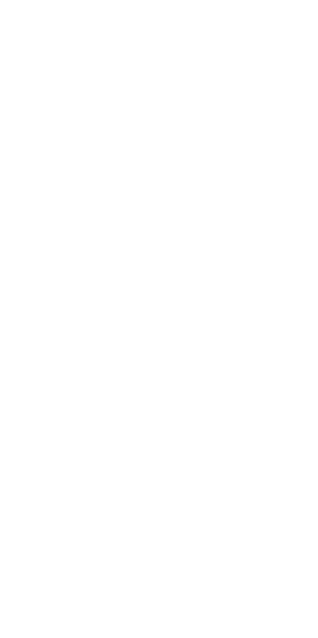 scroll, scrollTop: 0, scrollLeft: 0, axis: both 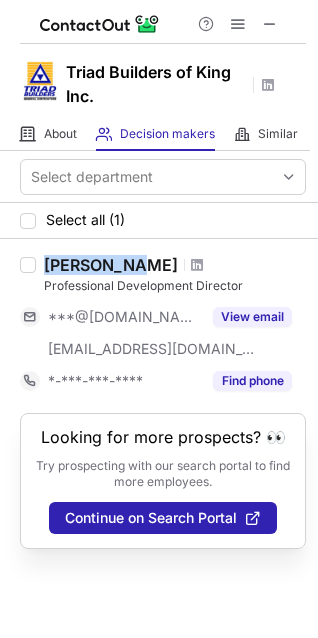 drag, startPoint x: 46, startPoint y: 264, endPoint x: 142, endPoint y: 264, distance: 96 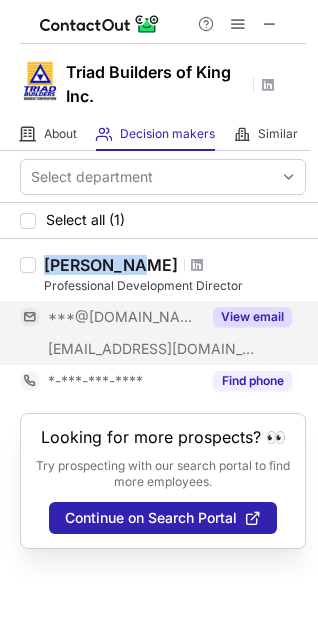 click on "View email" at bounding box center (252, 317) 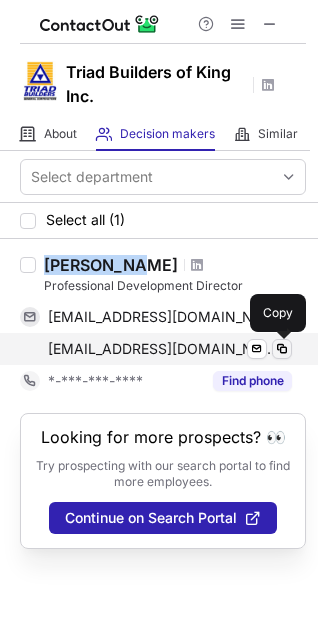 click at bounding box center [282, 349] 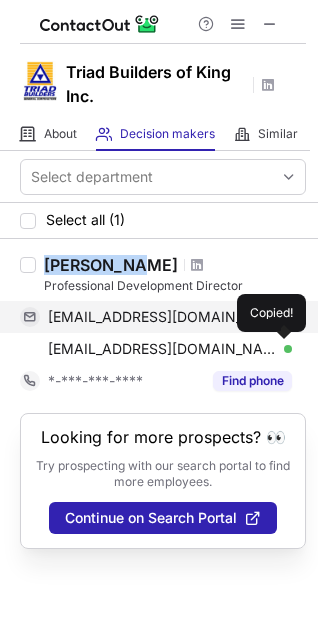 type 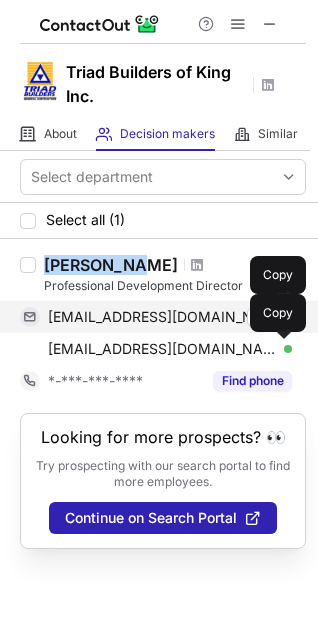 copy on "Tammy Snow" 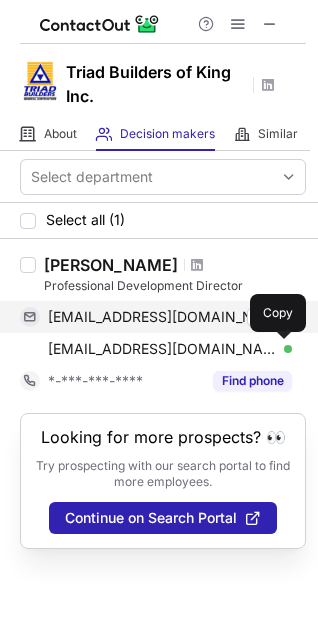 click on "tammyanroger@gmail.com Verified Send email Copy" at bounding box center (156, 317) 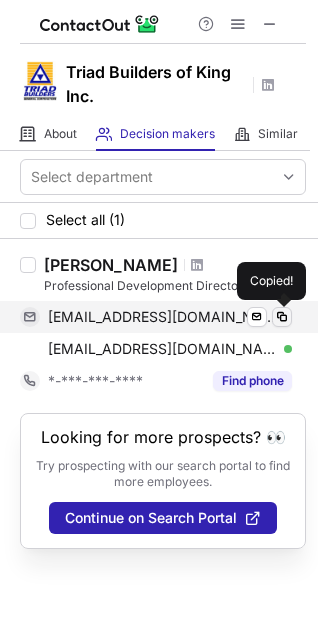 click at bounding box center (282, 317) 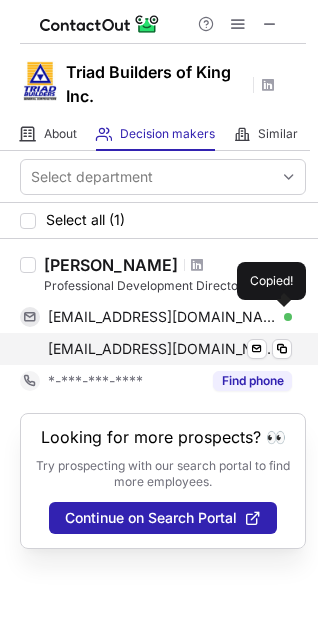 type 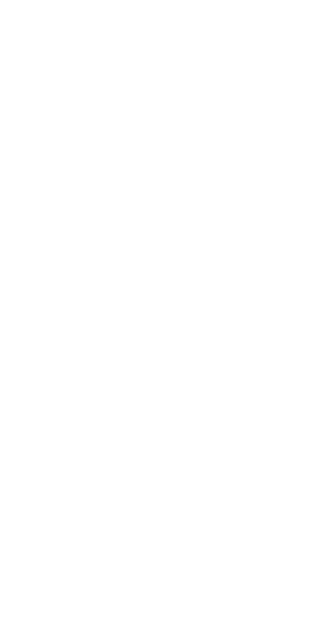 scroll, scrollTop: 0, scrollLeft: 0, axis: both 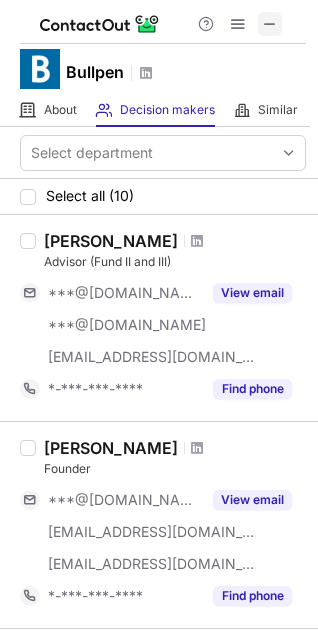 click at bounding box center [270, 24] 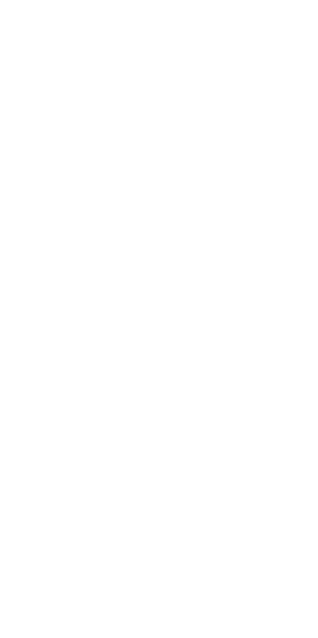 scroll, scrollTop: 0, scrollLeft: 0, axis: both 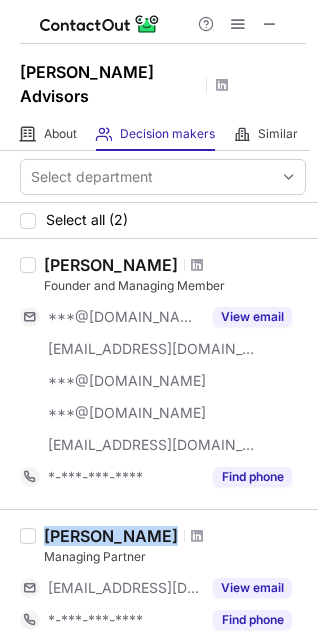 drag, startPoint x: 45, startPoint y: 509, endPoint x: 153, endPoint y: 509, distance: 108 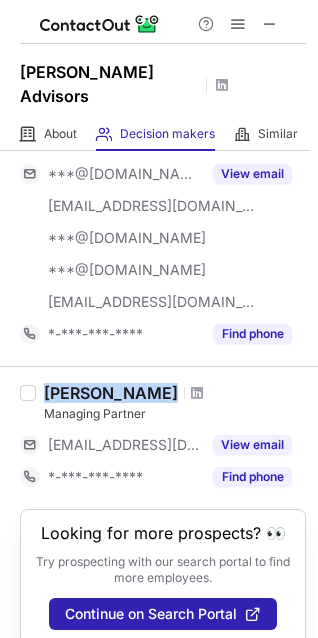 scroll, scrollTop: 161, scrollLeft: 0, axis: vertical 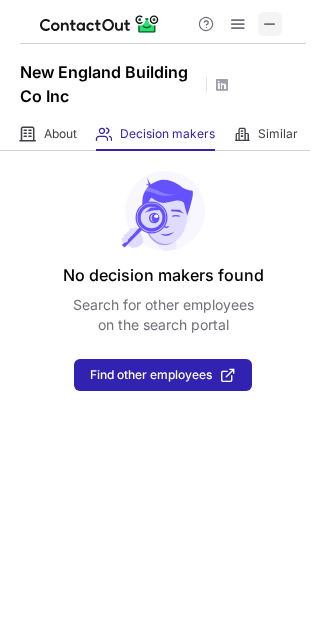 drag, startPoint x: 273, startPoint y: 26, endPoint x: 146, endPoint y: 59, distance: 131.21738 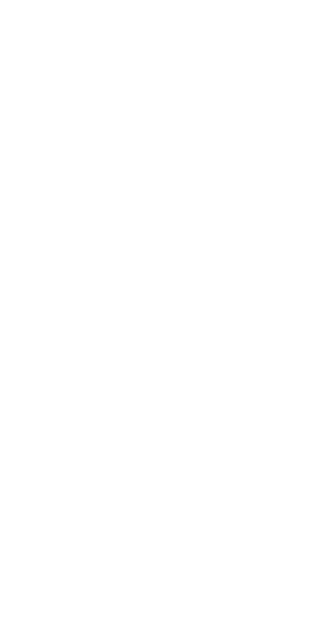 scroll, scrollTop: 0, scrollLeft: 0, axis: both 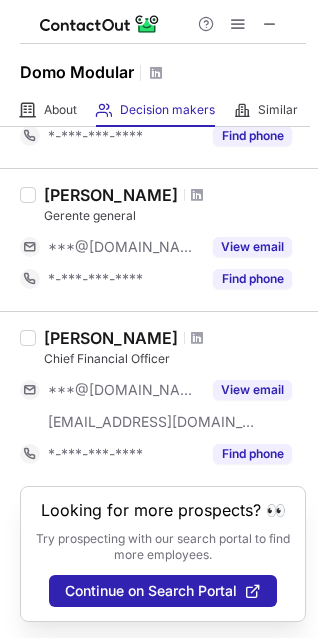 copy on "Morgan Blaisdel" 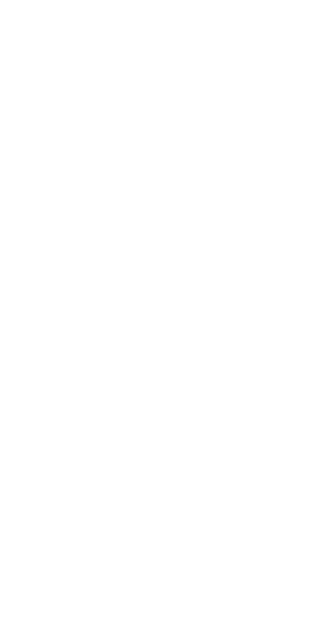 scroll, scrollTop: 0, scrollLeft: 0, axis: both 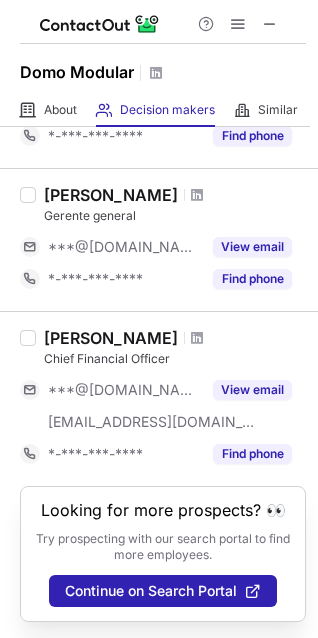 drag, startPoint x: 44, startPoint y: 316, endPoint x: 174, endPoint y: 321, distance: 130.09612 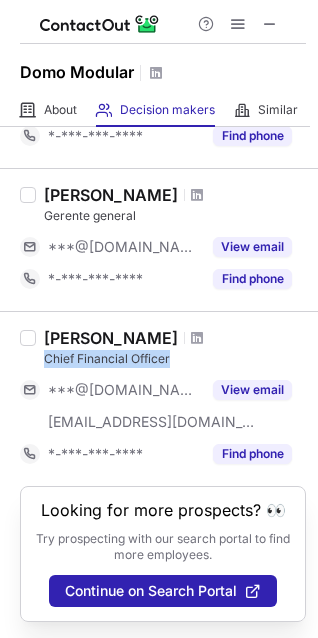 drag, startPoint x: 47, startPoint y: 337, endPoint x: 195, endPoint y: 344, distance: 148.16545 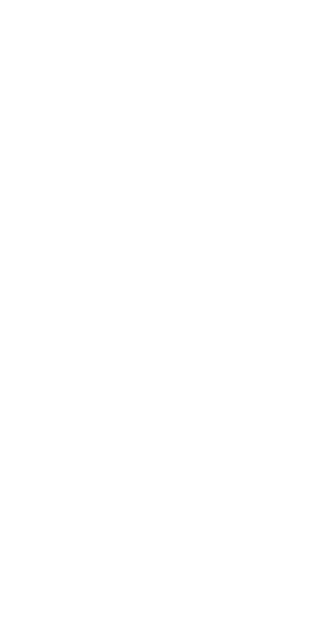 scroll, scrollTop: 0, scrollLeft: 0, axis: both 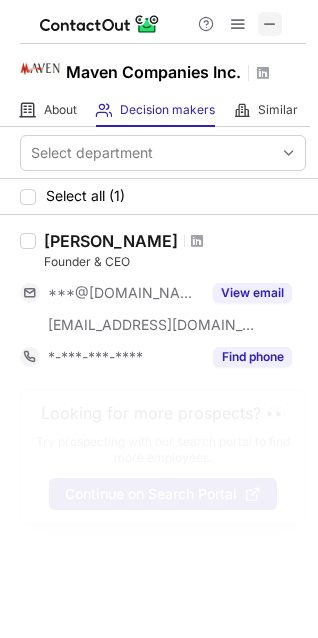 click at bounding box center [270, 24] 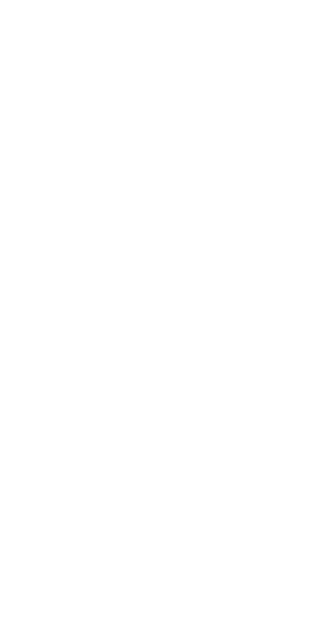 scroll, scrollTop: 0, scrollLeft: 0, axis: both 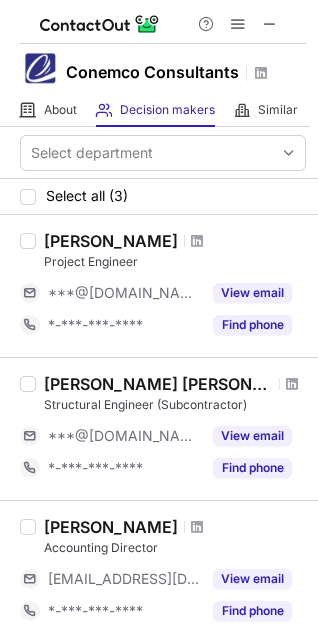 click at bounding box center (163, 22) 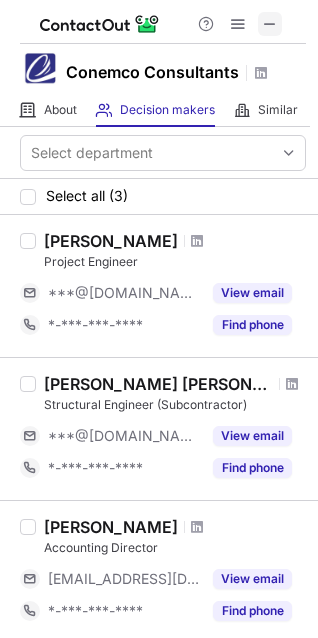 click at bounding box center [270, 24] 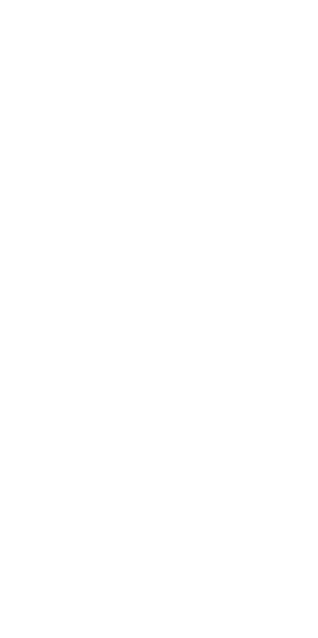 scroll, scrollTop: 0, scrollLeft: 0, axis: both 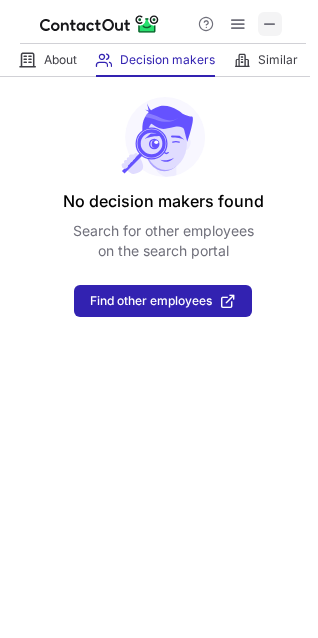 click at bounding box center [270, 24] 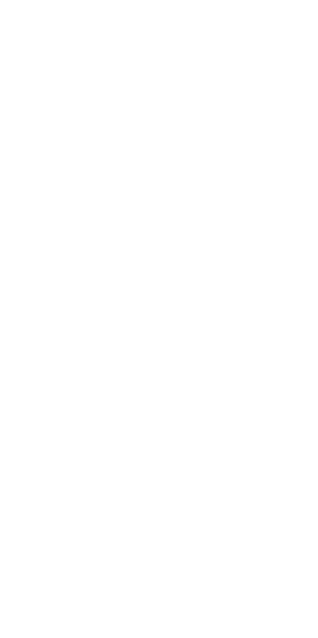 scroll, scrollTop: 0, scrollLeft: 0, axis: both 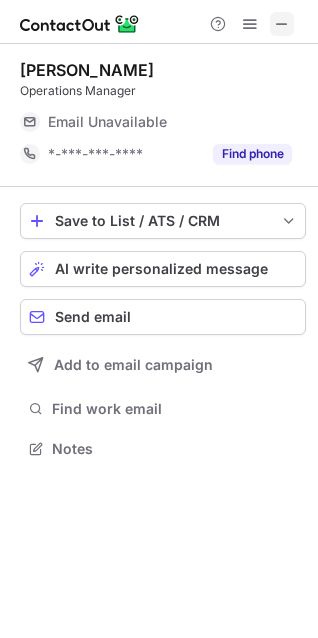 click at bounding box center (282, 24) 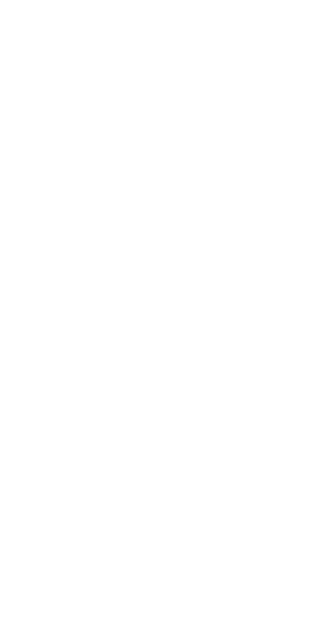scroll, scrollTop: 0, scrollLeft: 0, axis: both 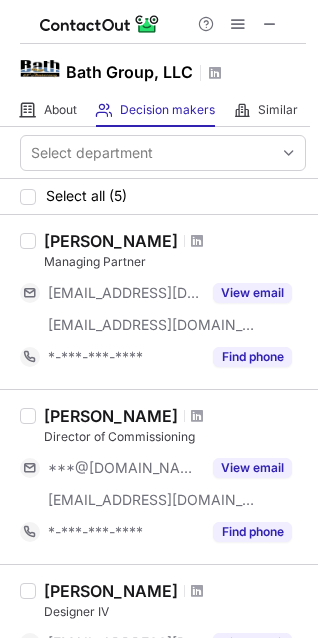 drag, startPoint x: 48, startPoint y: 240, endPoint x: 172, endPoint y: 238, distance: 124.01613 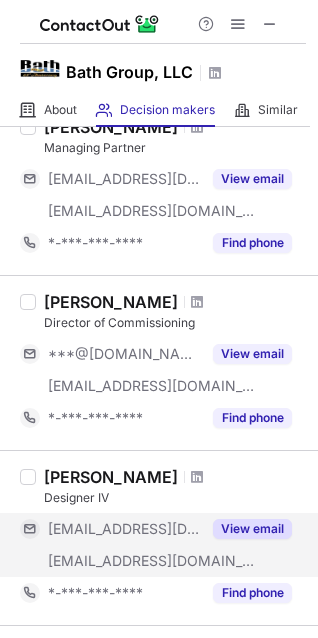 scroll, scrollTop: 90, scrollLeft: 0, axis: vertical 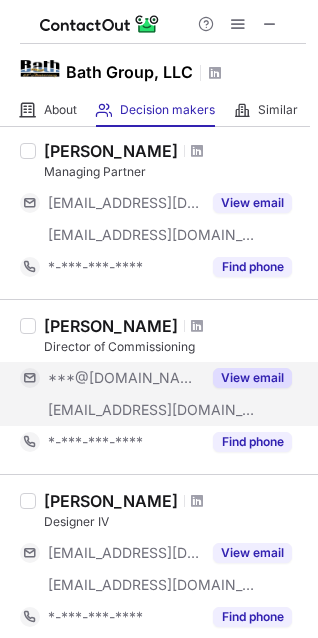 click on "View email" at bounding box center (252, 378) 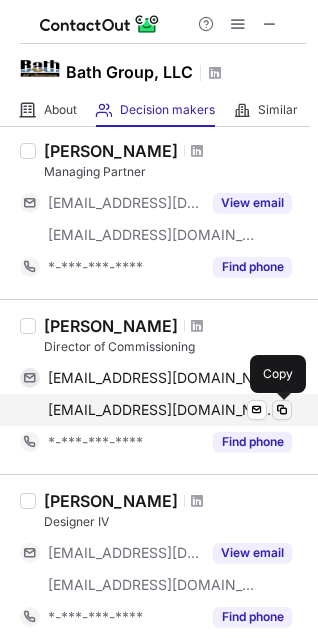 click at bounding box center (282, 410) 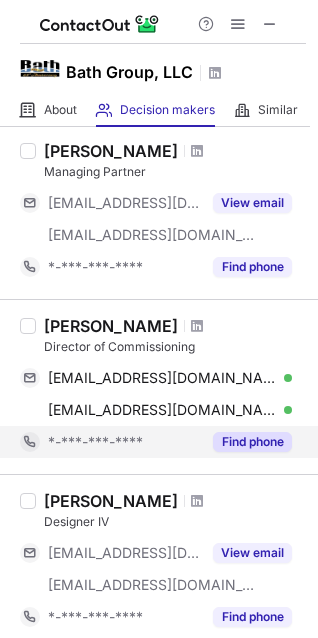 type 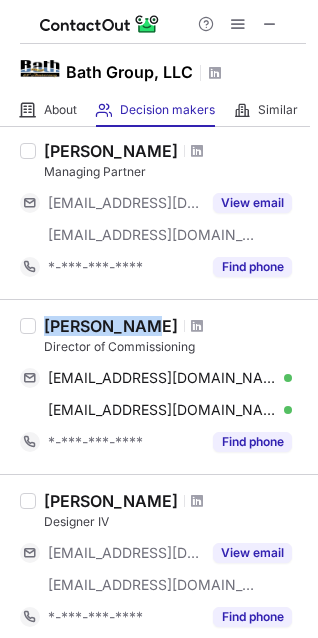 drag, startPoint x: 44, startPoint y: 323, endPoint x: 130, endPoint y: 324, distance: 86.00581 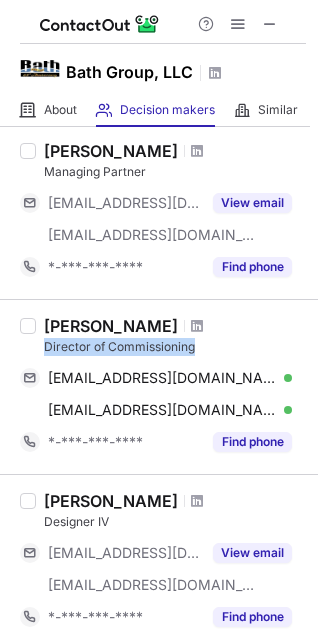 drag, startPoint x: 41, startPoint y: 346, endPoint x: 290, endPoint y: 344, distance: 249.00803 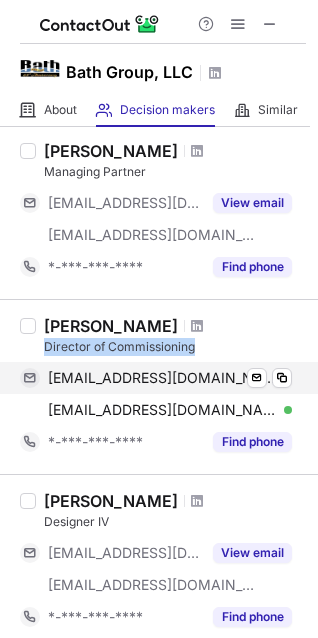copy on "Director of Commissioning" 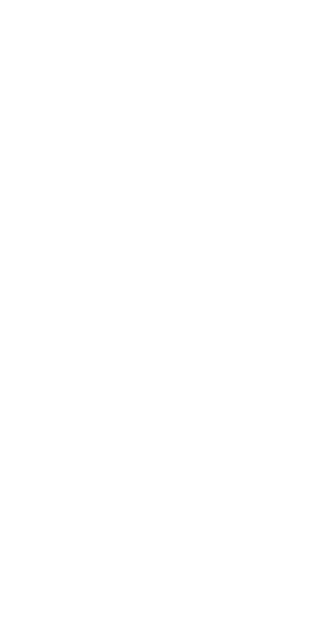 scroll, scrollTop: 0, scrollLeft: 0, axis: both 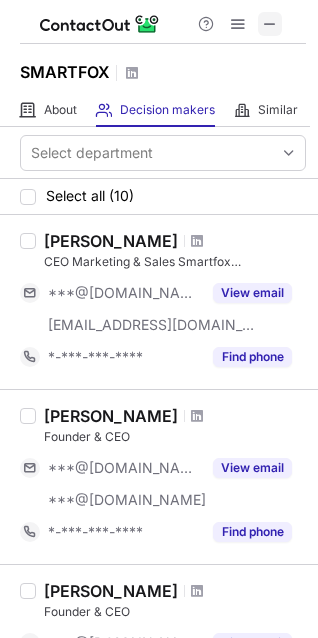 click at bounding box center (270, 24) 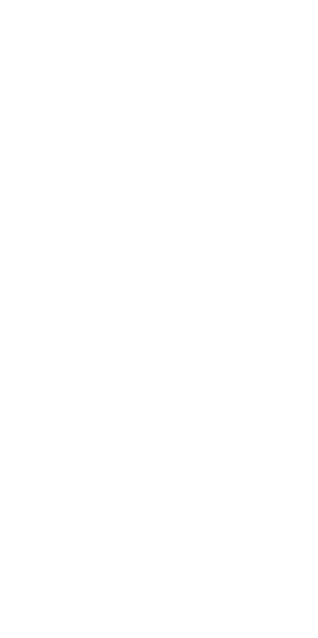 scroll, scrollTop: 0, scrollLeft: 0, axis: both 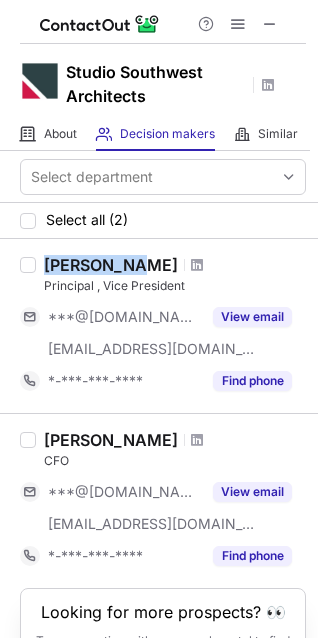 drag, startPoint x: 46, startPoint y: 265, endPoint x: 128, endPoint y: 264, distance: 82.006096 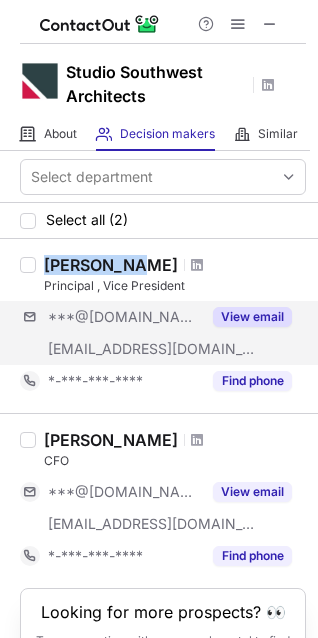 scroll, scrollTop: 121, scrollLeft: 0, axis: vertical 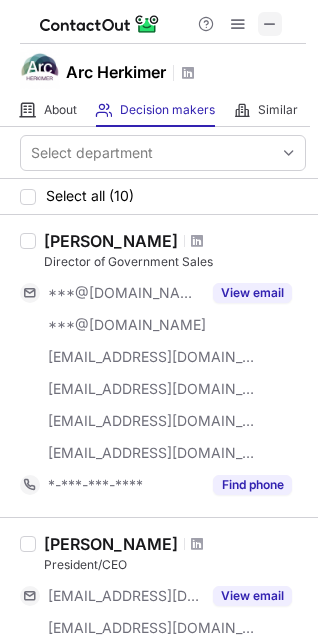 click at bounding box center [270, 24] 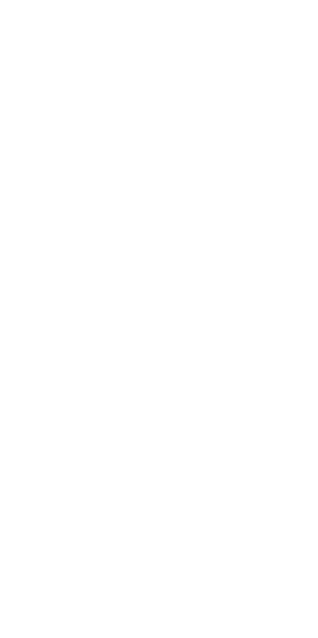 scroll, scrollTop: 0, scrollLeft: 0, axis: both 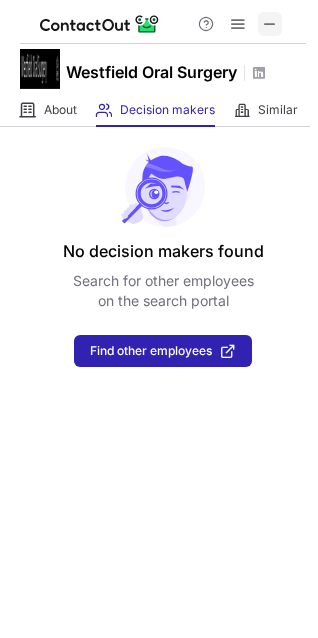 click at bounding box center (270, 24) 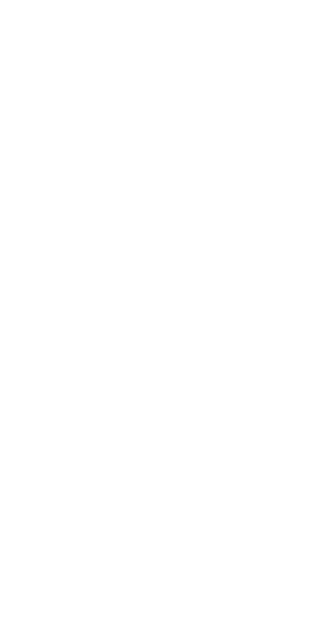 scroll, scrollTop: 0, scrollLeft: 0, axis: both 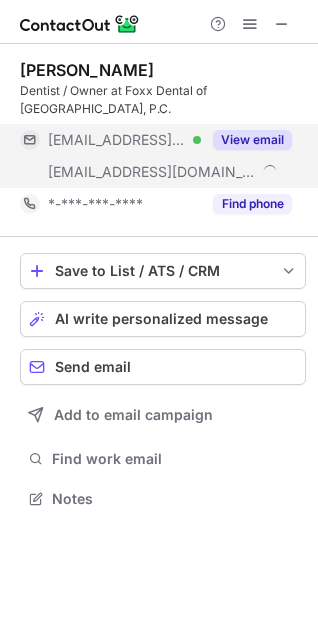 click on "View email" at bounding box center [252, 140] 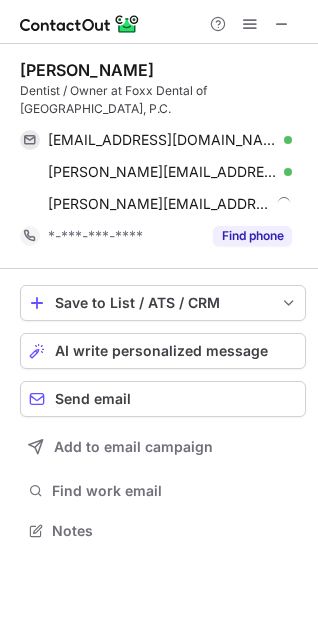 scroll, scrollTop: 10, scrollLeft: 10, axis: both 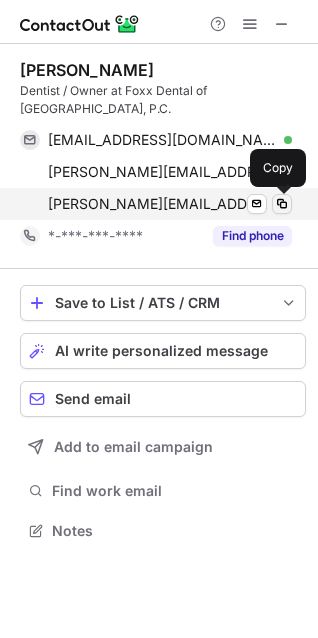 click at bounding box center (282, 204) 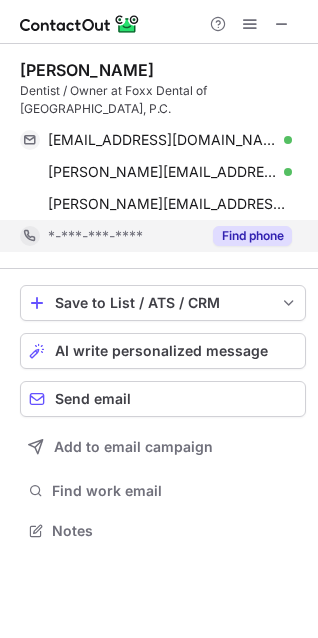 type 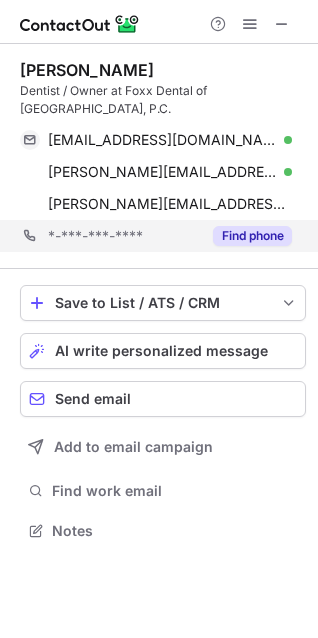 scroll, scrollTop: 517, scrollLeft: 318, axis: both 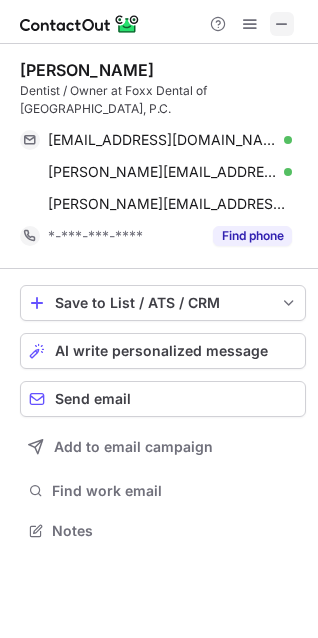 click at bounding box center (282, 24) 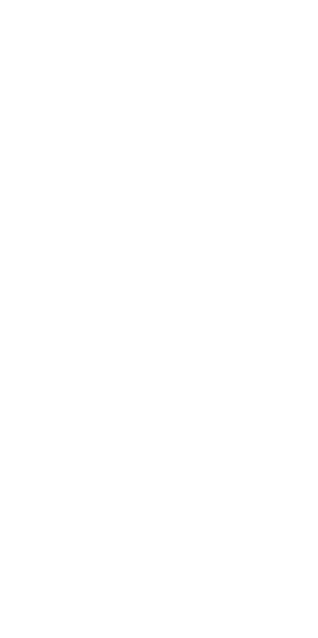 scroll, scrollTop: 0, scrollLeft: 0, axis: both 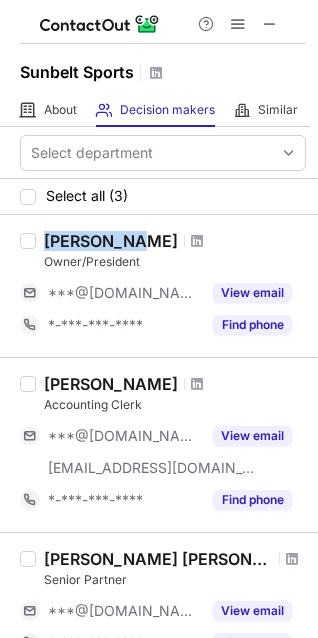 copy on "Fred Hobbs" 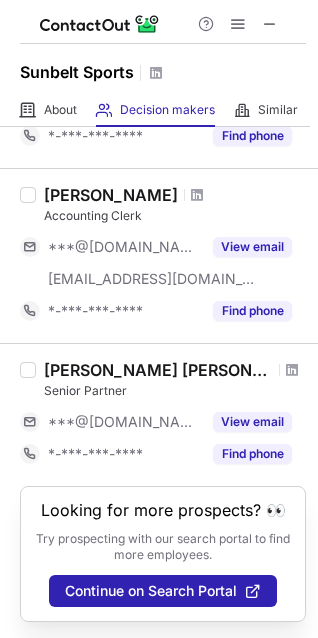 scroll, scrollTop: 208, scrollLeft: 0, axis: vertical 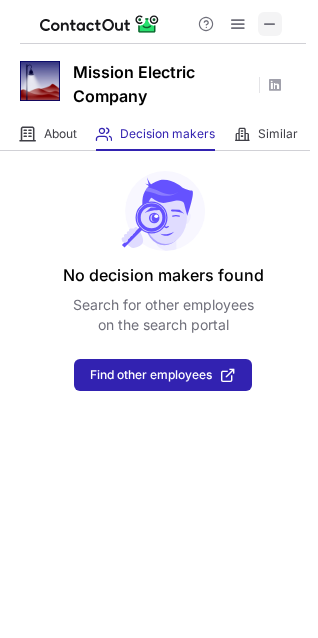 click at bounding box center [270, 24] 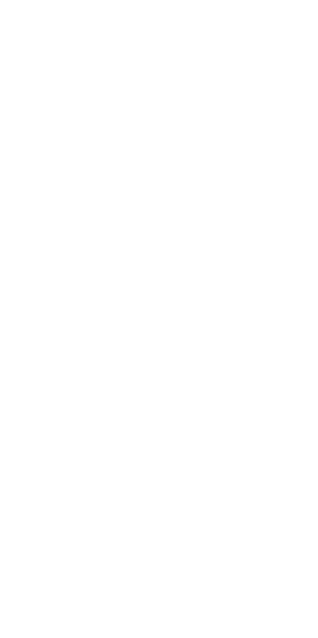 scroll, scrollTop: 0, scrollLeft: 0, axis: both 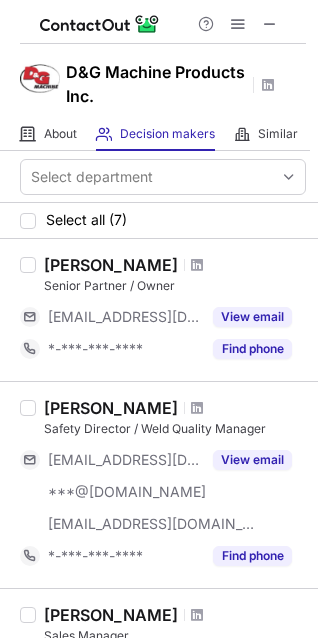 drag, startPoint x: 44, startPoint y: 260, endPoint x: 148, endPoint y: 257, distance: 104.04326 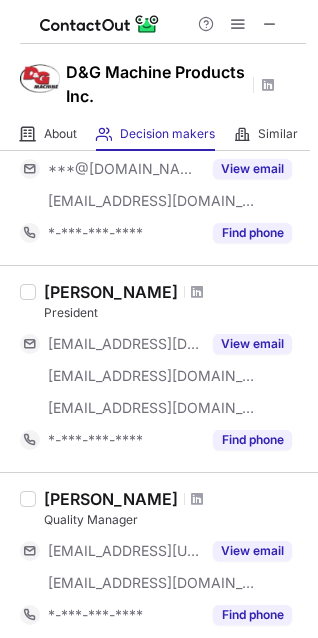 scroll, scrollTop: 500, scrollLeft: 0, axis: vertical 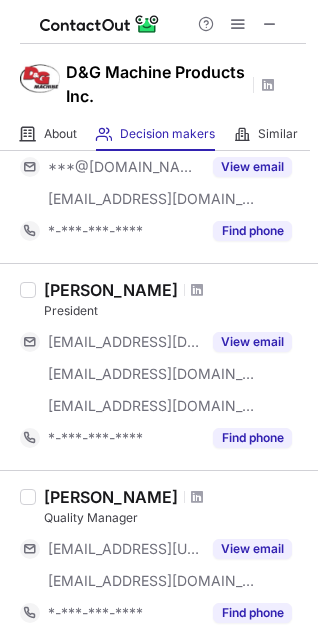 drag, startPoint x: 46, startPoint y: 291, endPoint x: 158, endPoint y: 288, distance: 112.04017 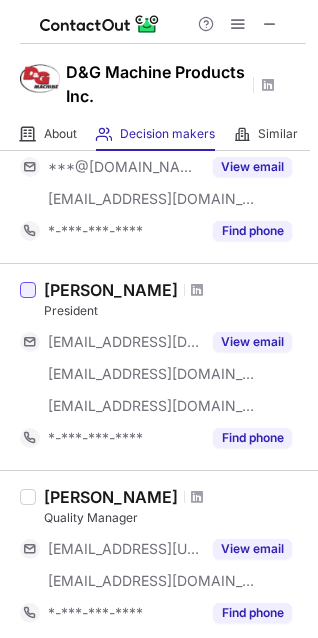 copy on "Charlie Tarling" 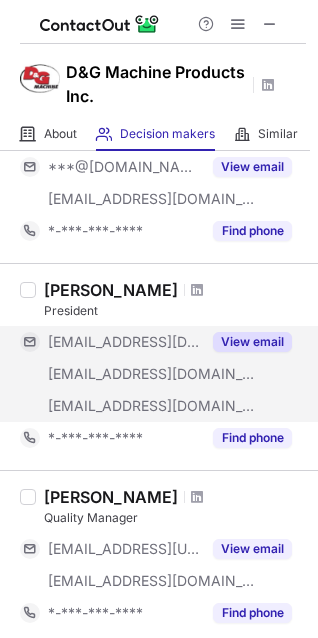 scroll, scrollTop: 100, scrollLeft: 0, axis: vertical 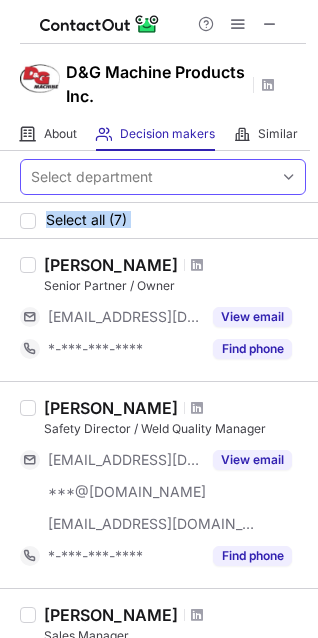 drag, startPoint x: 45, startPoint y: 163, endPoint x: 132, endPoint y: 163, distance: 87 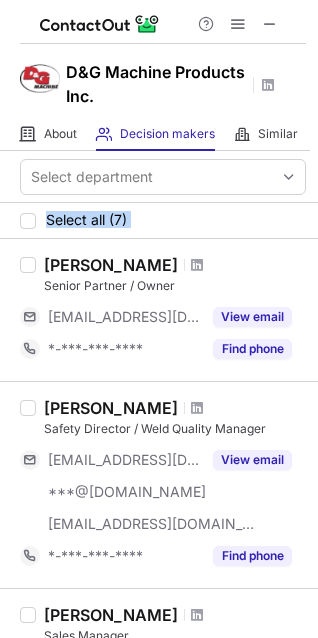 click on "Select all (7)" at bounding box center (159, 221) 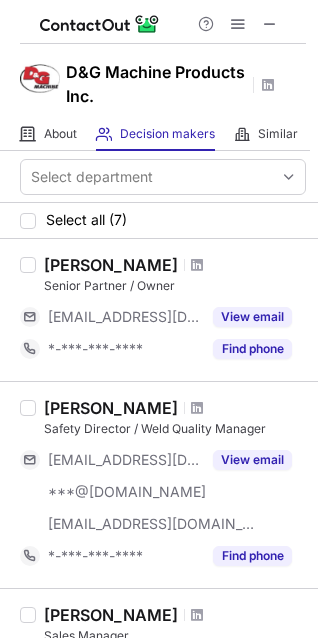drag, startPoint x: 38, startPoint y: 262, endPoint x: 155, endPoint y: 266, distance: 117.06836 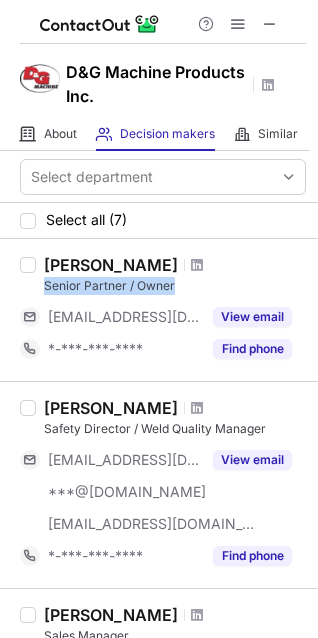 drag, startPoint x: 36, startPoint y: 283, endPoint x: 210, endPoint y: 285, distance: 174.01149 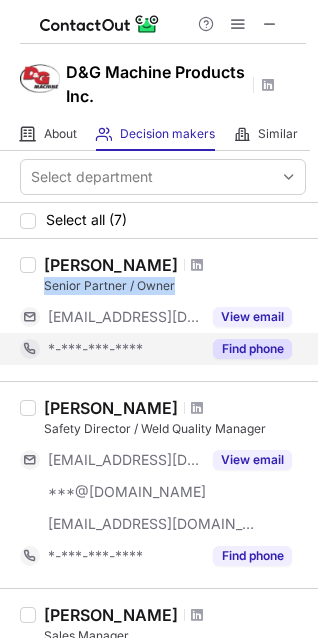 copy on "Senior Partner / Owner" 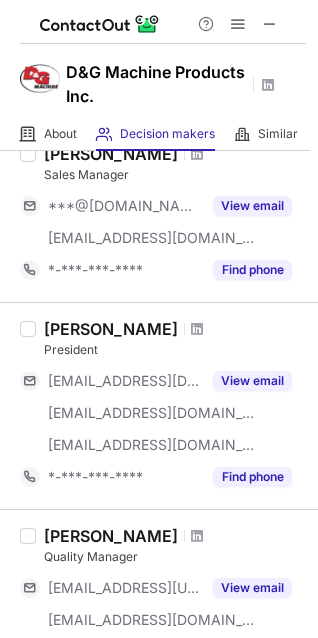 scroll, scrollTop: 500, scrollLeft: 0, axis: vertical 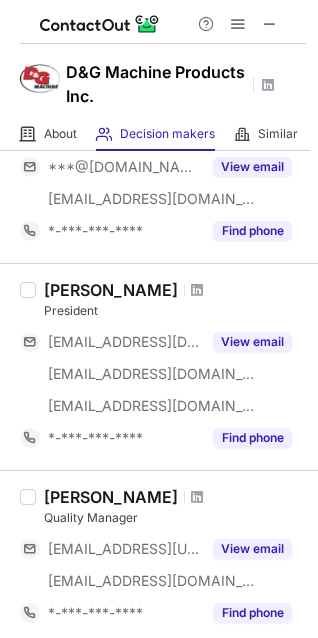 drag, startPoint x: 45, startPoint y: 291, endPoint x: 154, endPoint y: 293, distance: 109.01835 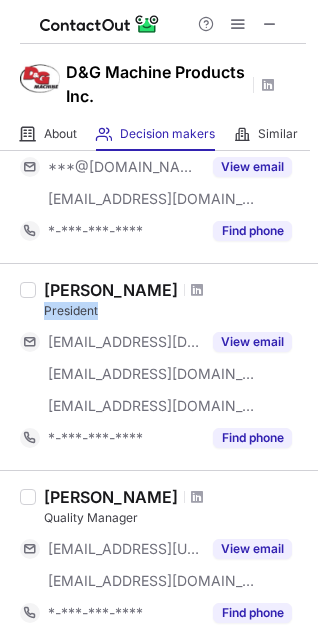 drag, startPoint x: 43, startPoint y: 310, endPoint x: 125, endPoint y: 310, distance: 82 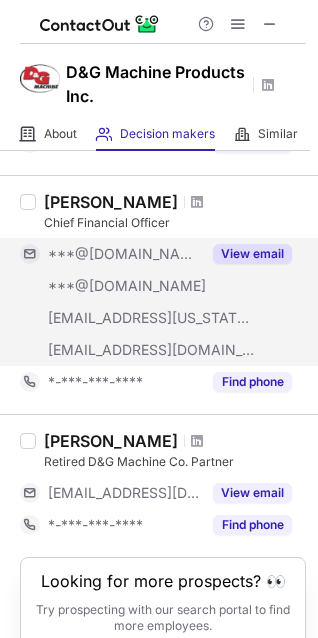 scroll, scrollTop: 1060, scrollLeft: 0, axis: vertical 